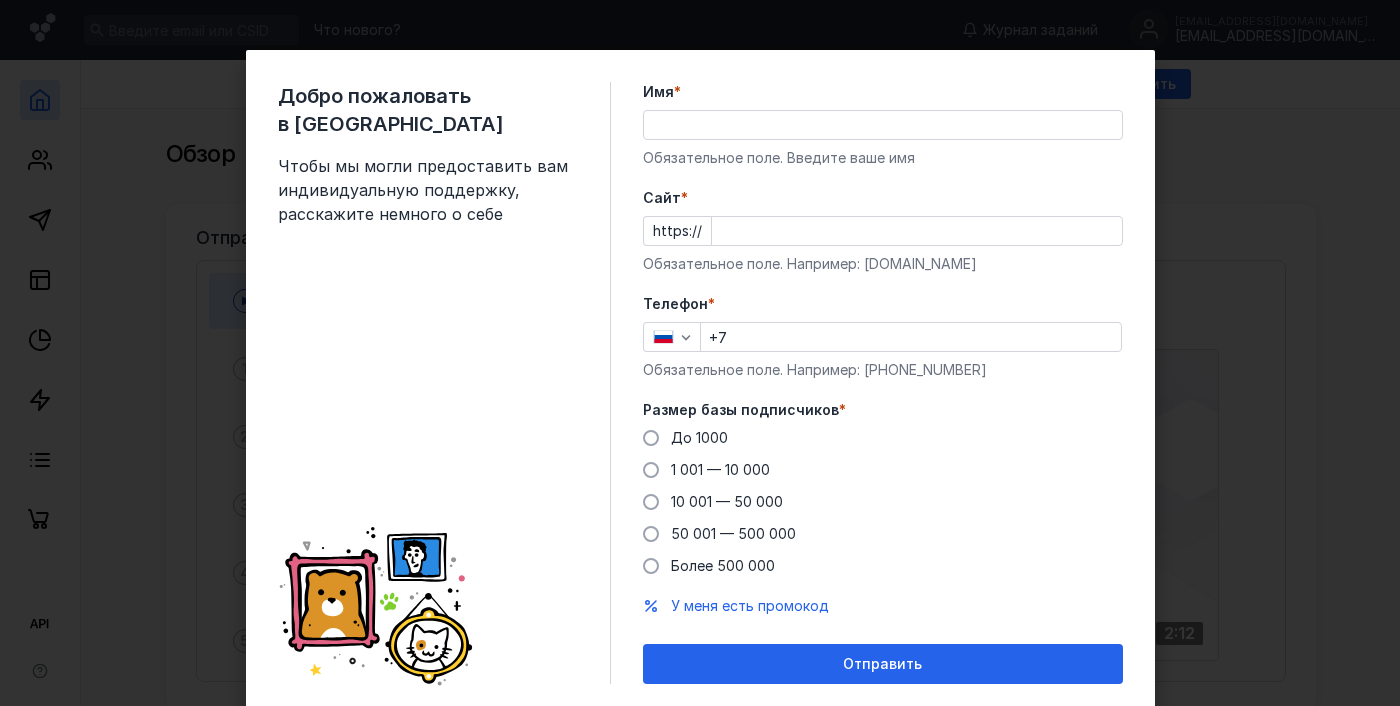 scroll, scrollTop: 0, scrollLeft: 0, axis: both 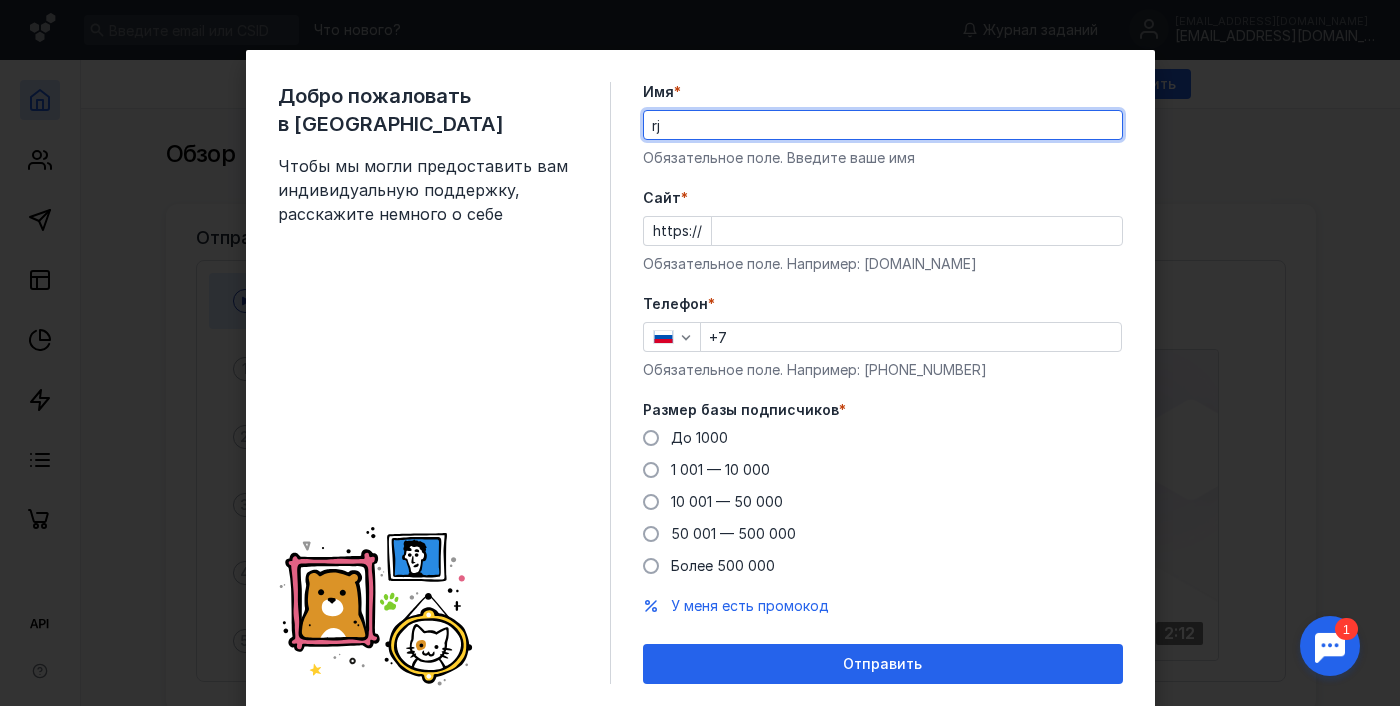 type on "r" 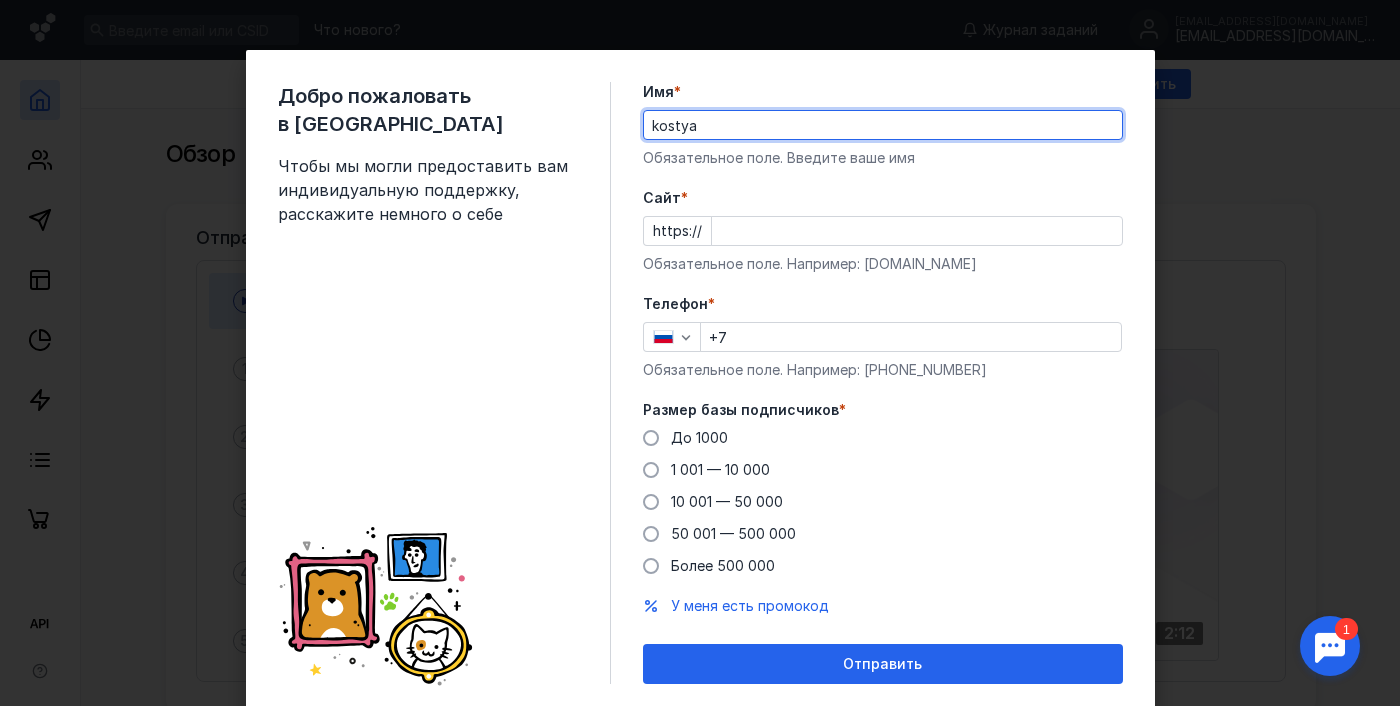 type on "kostya" 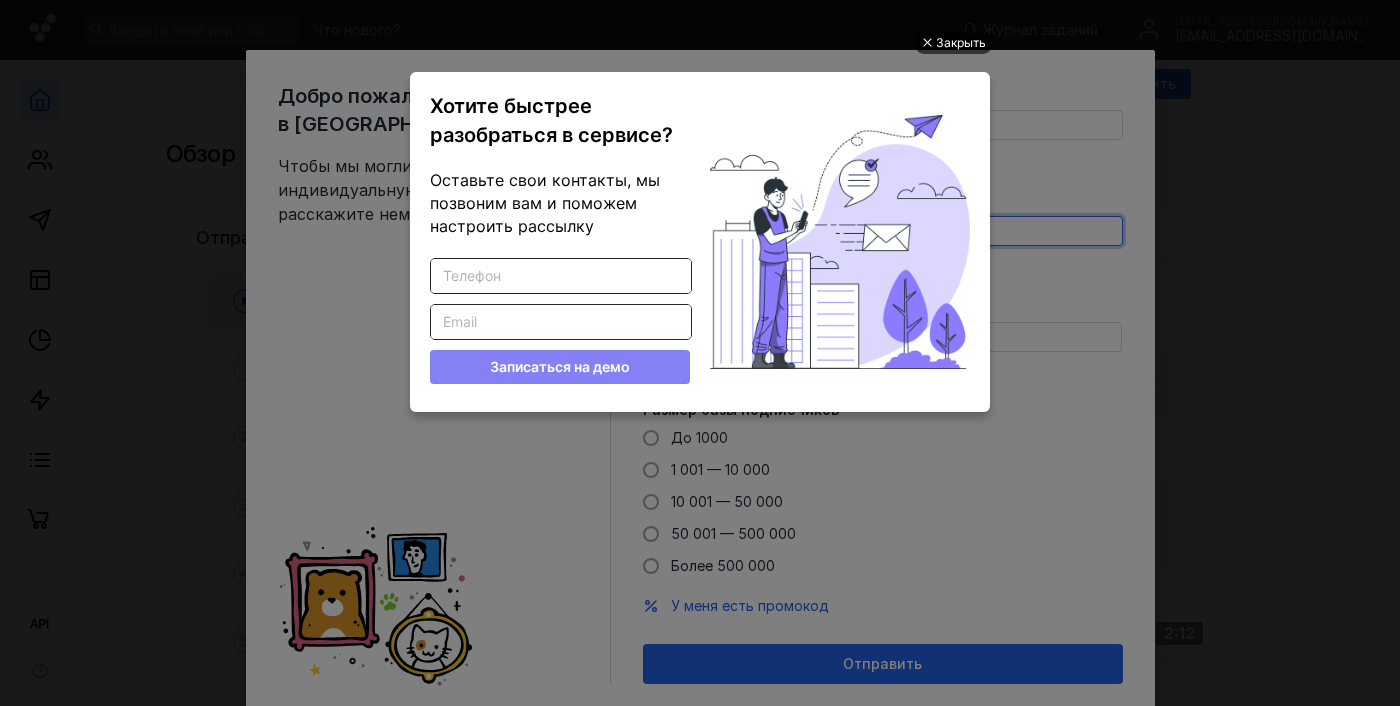 scroll, scrollTop: 0, scrollLeft: 0, axis: both 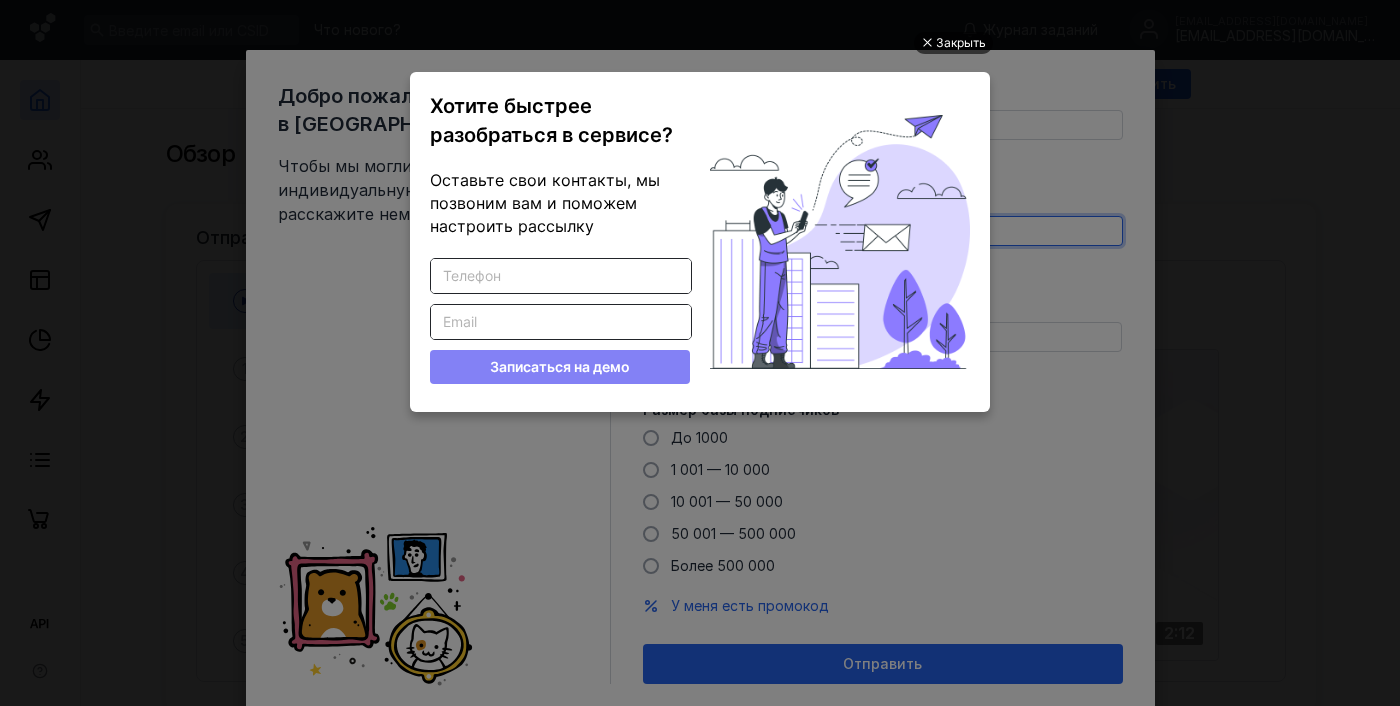 click on "Закрыть" at bounding box center [961, 43] 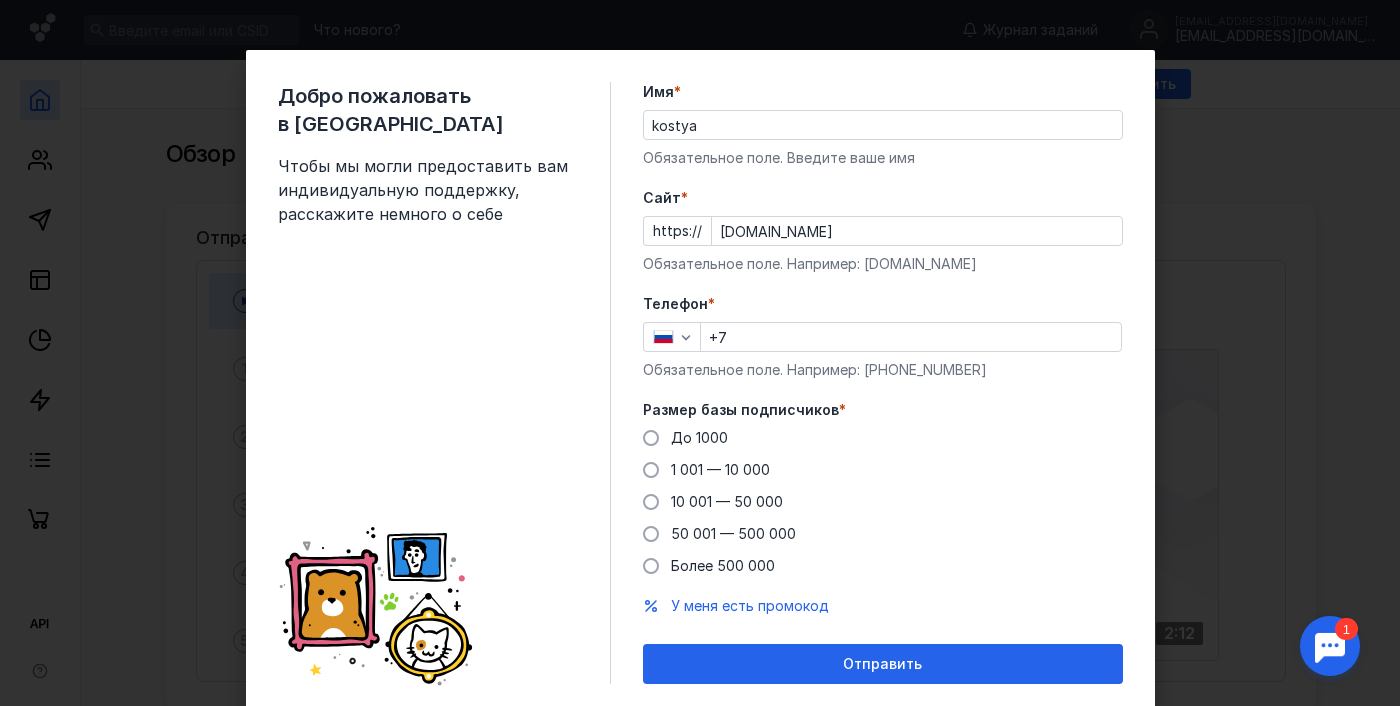 scroll, scrollTop: 0, scrollLeft: 0, axis: both 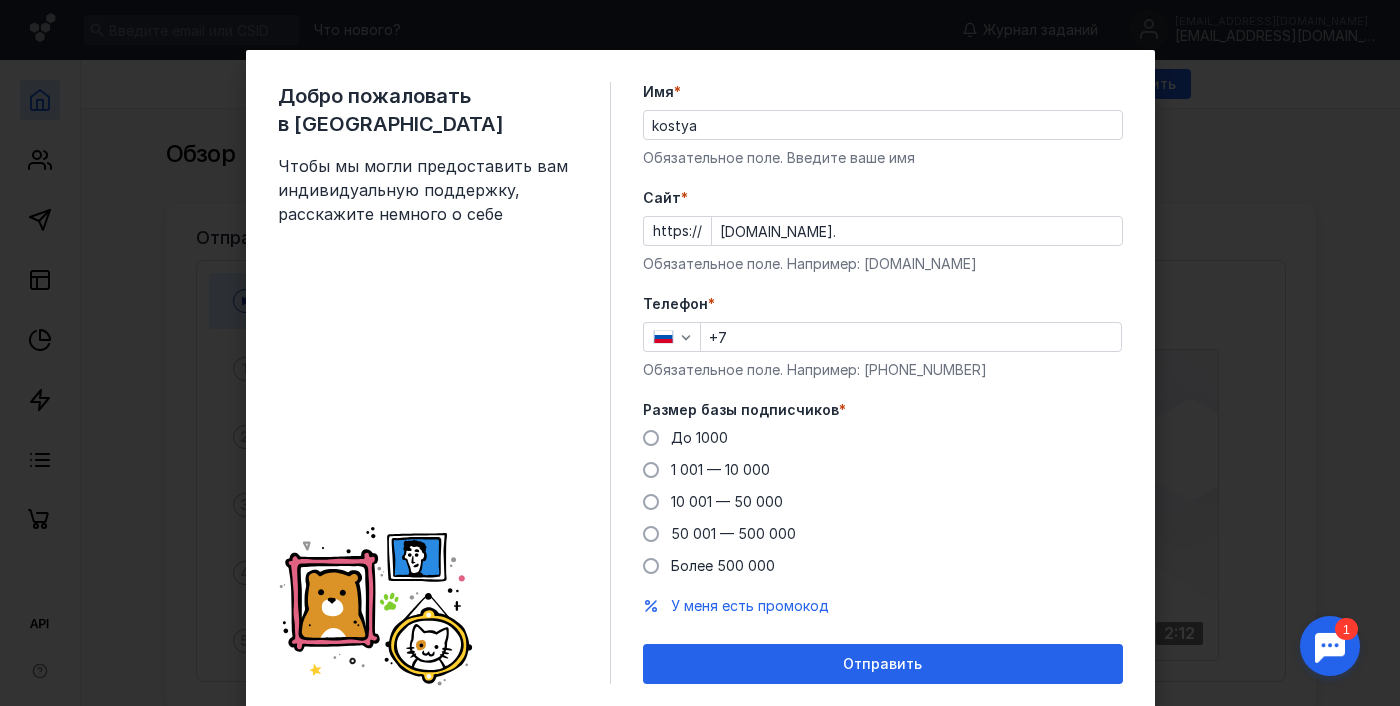 type on "[DOMAIN_NAME]" 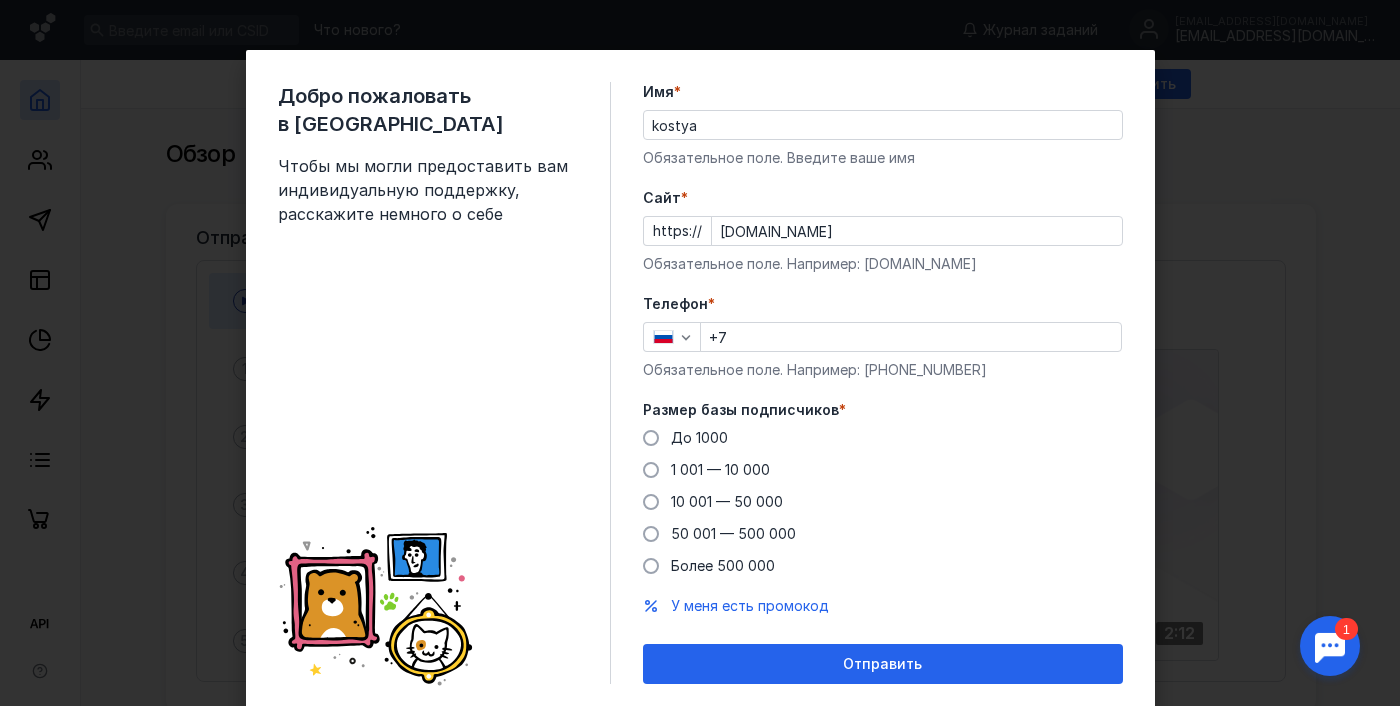 click on "+7" at bounding box center [911, 337] 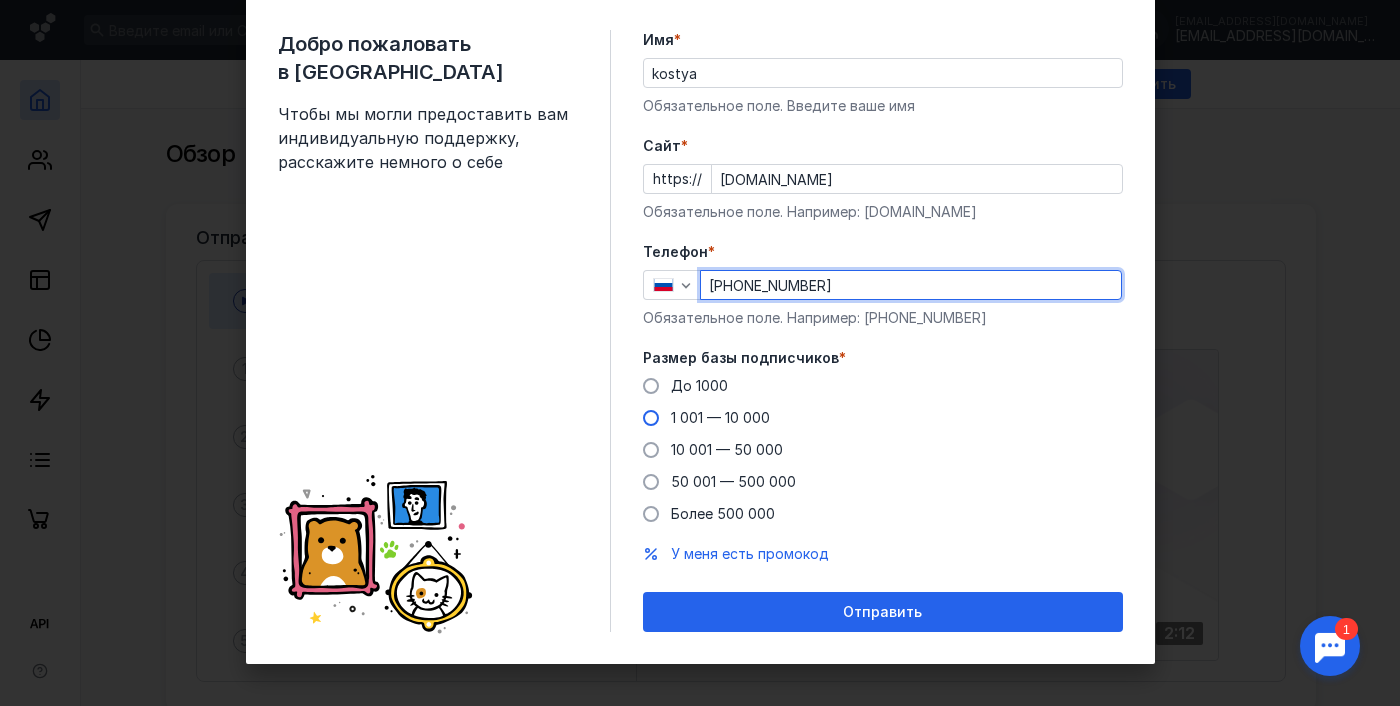 scroll, scrollTop: 55, scrollLeft: 0, axis: vertical 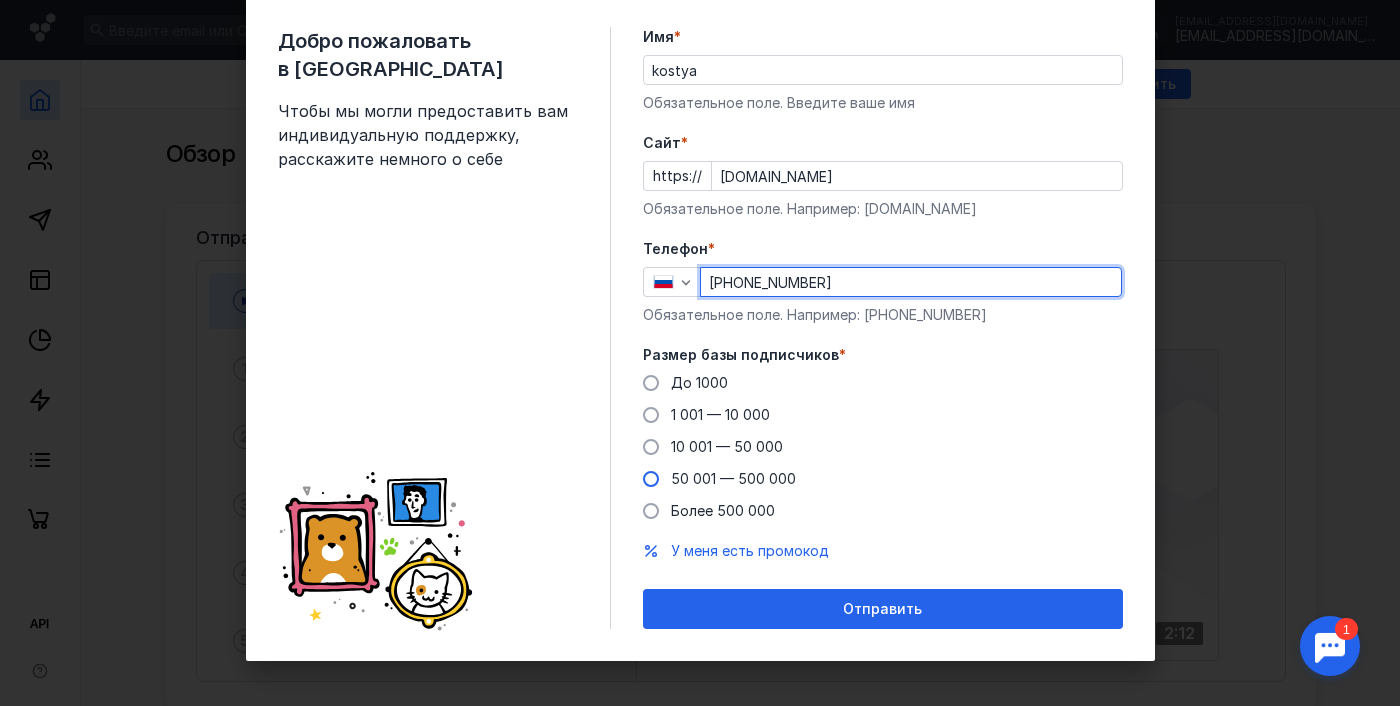 type on "[PHONE_NUMBER]" 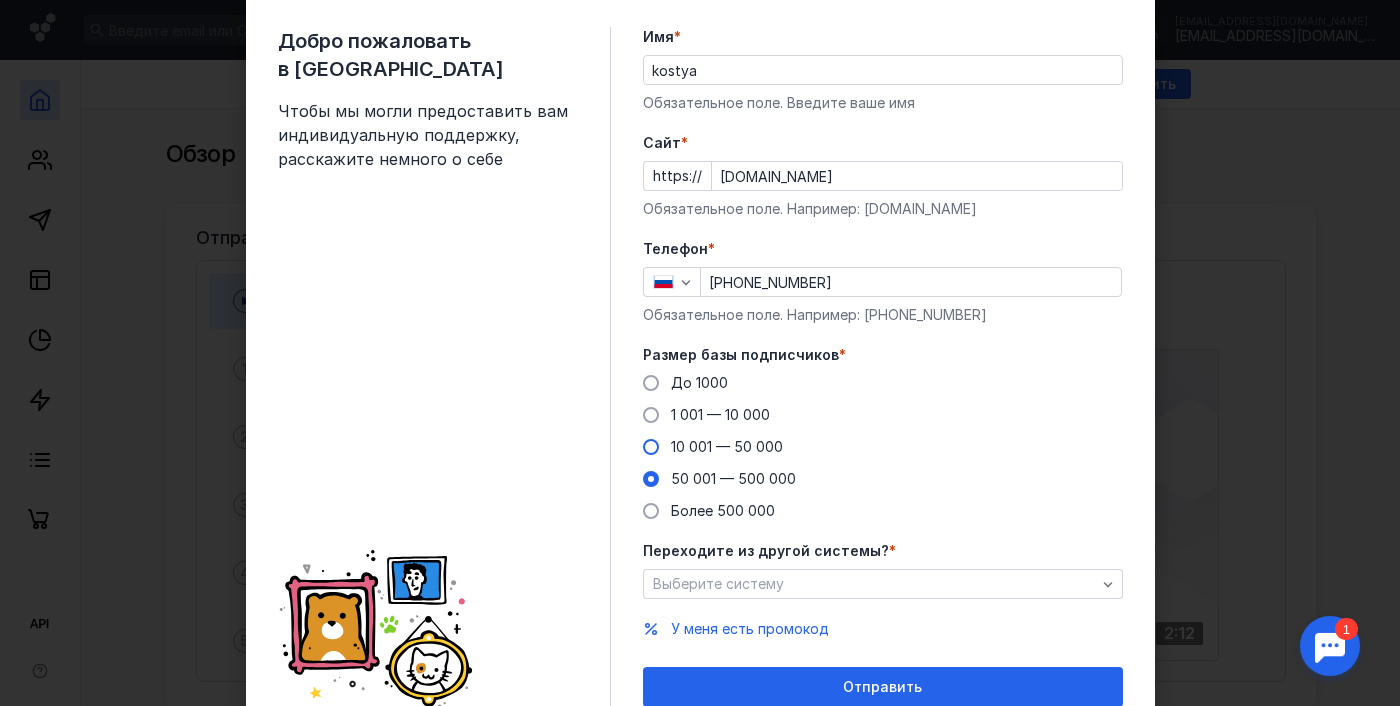 click on "10 001 — 50 000" at bounding box center (727, 446) 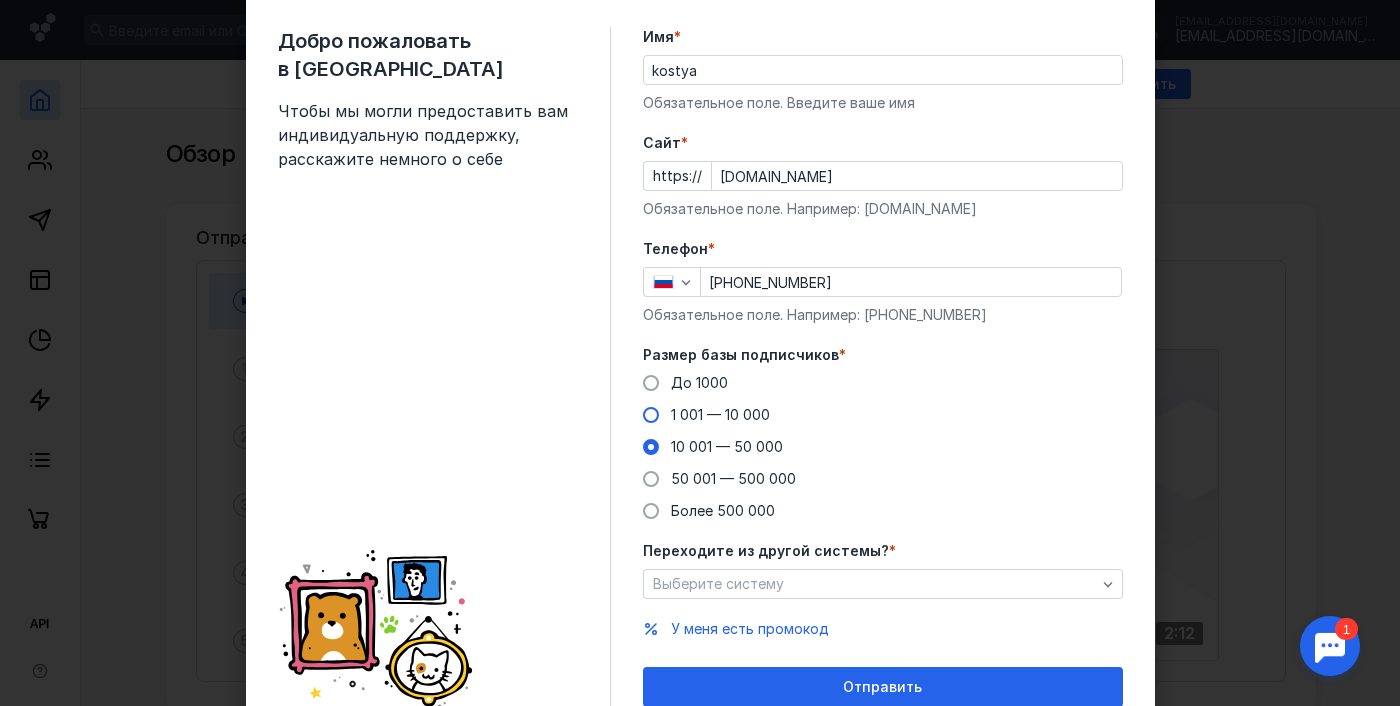 click on "1 001 — 10 000" at bounding box center [720, 414] 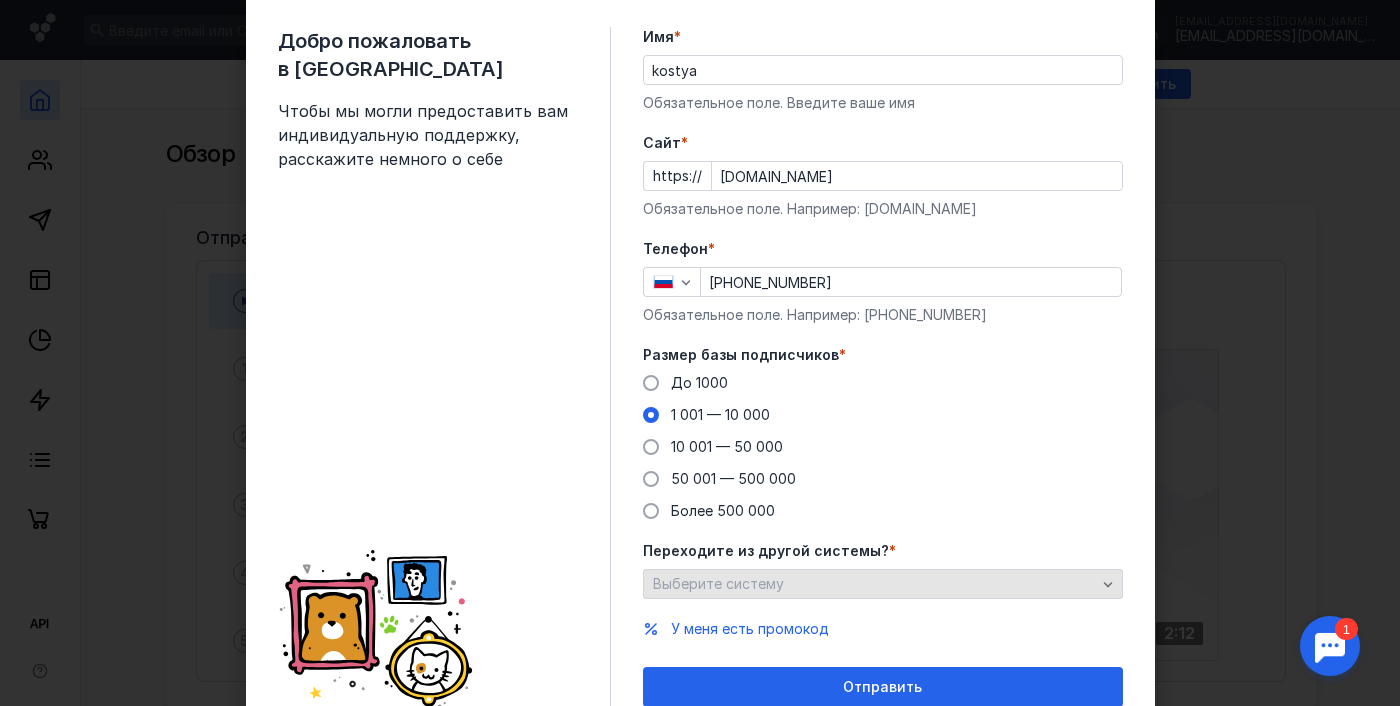 click on "Выберите систему" at bounding box center [874, 584] 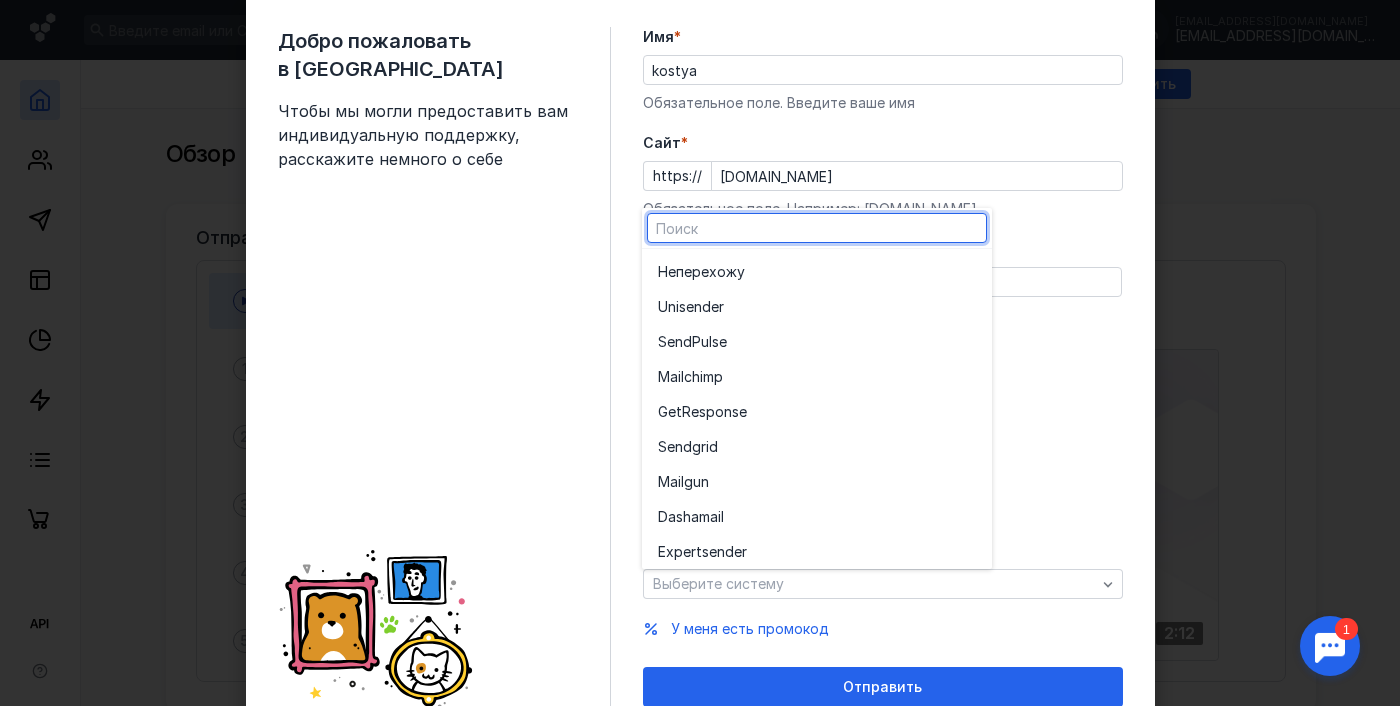scroll, scrollTop: 0, scrollLeft: 0, axis: both 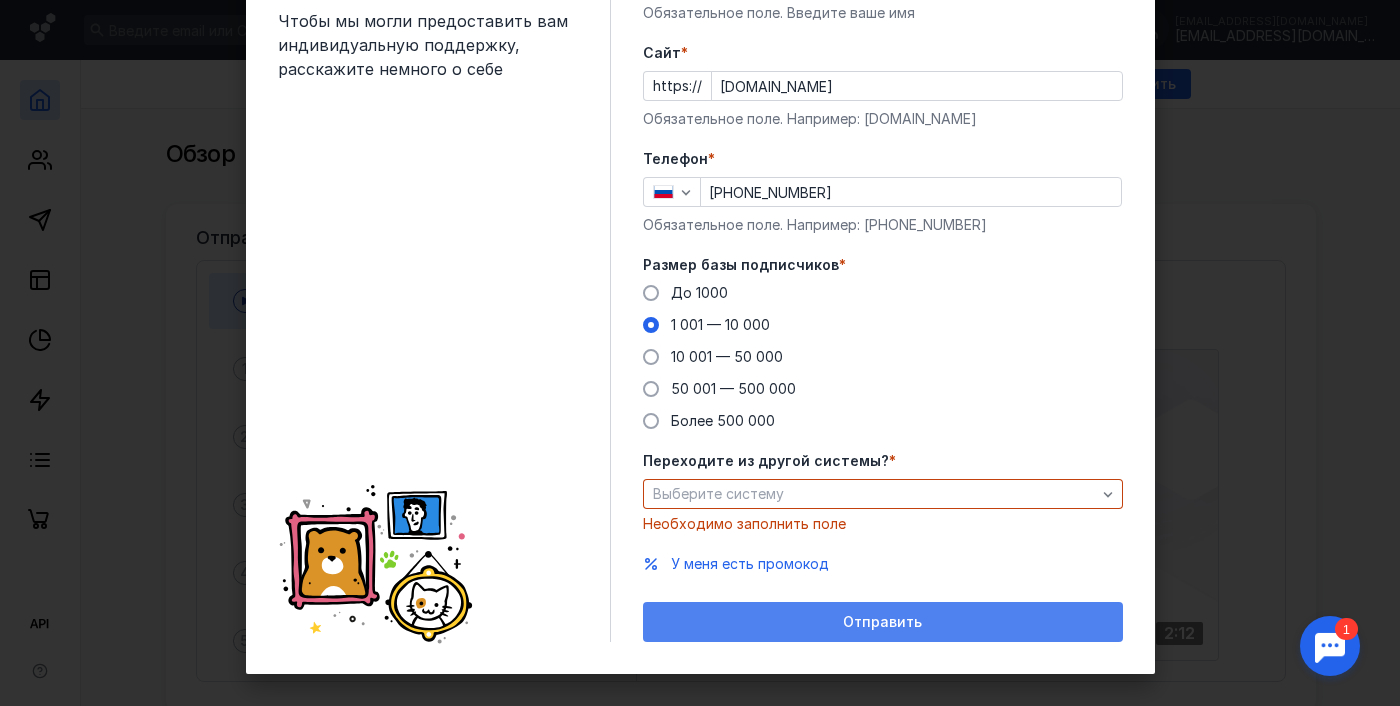 click on "Отправить" at bounding box center (883, 622) 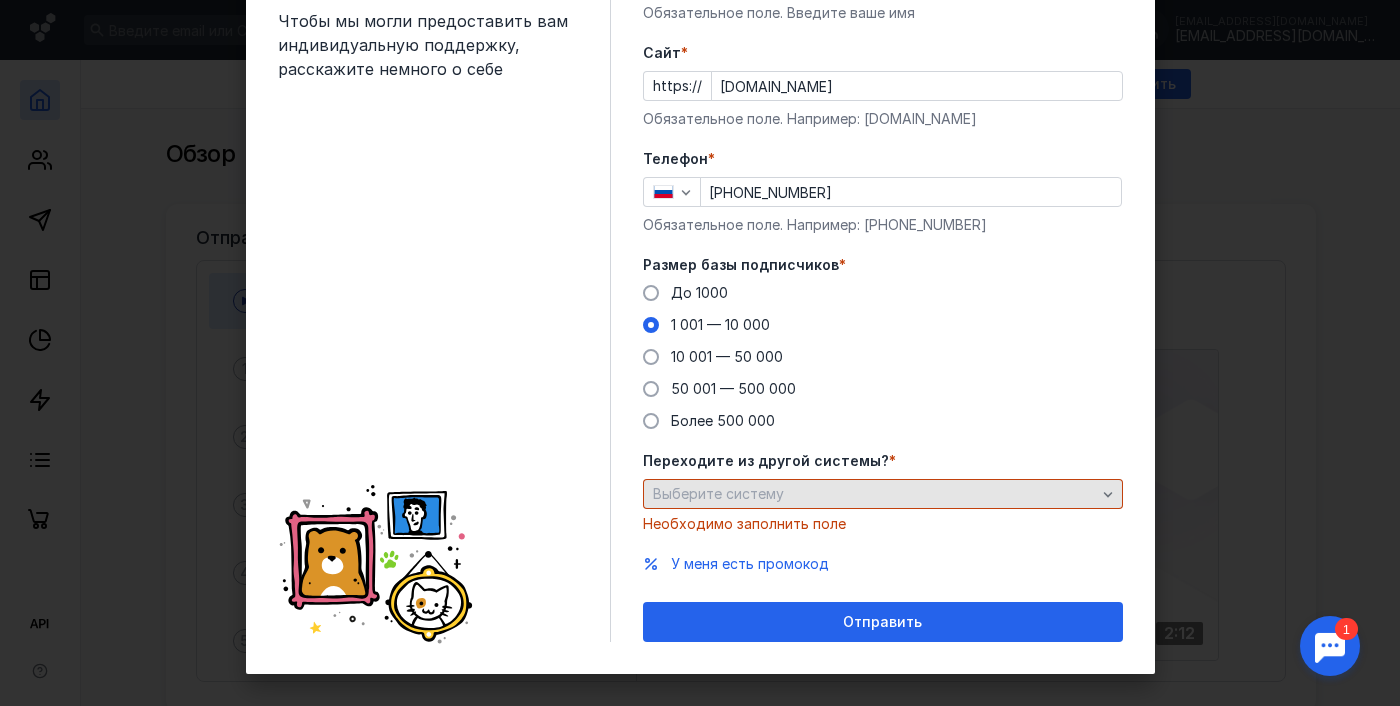 click on "Выберите систему" at bounding box center (883, 494) 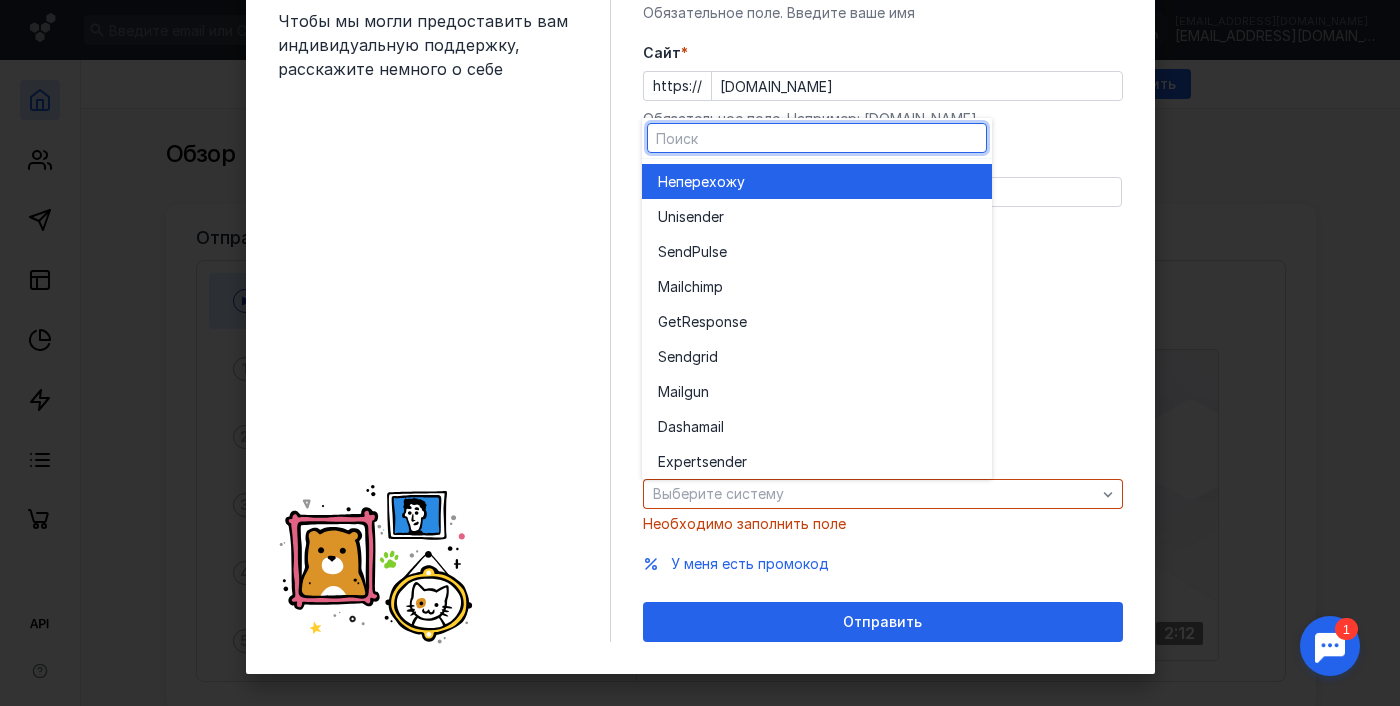 click on "перехожу" at bounding box center [710, 182] 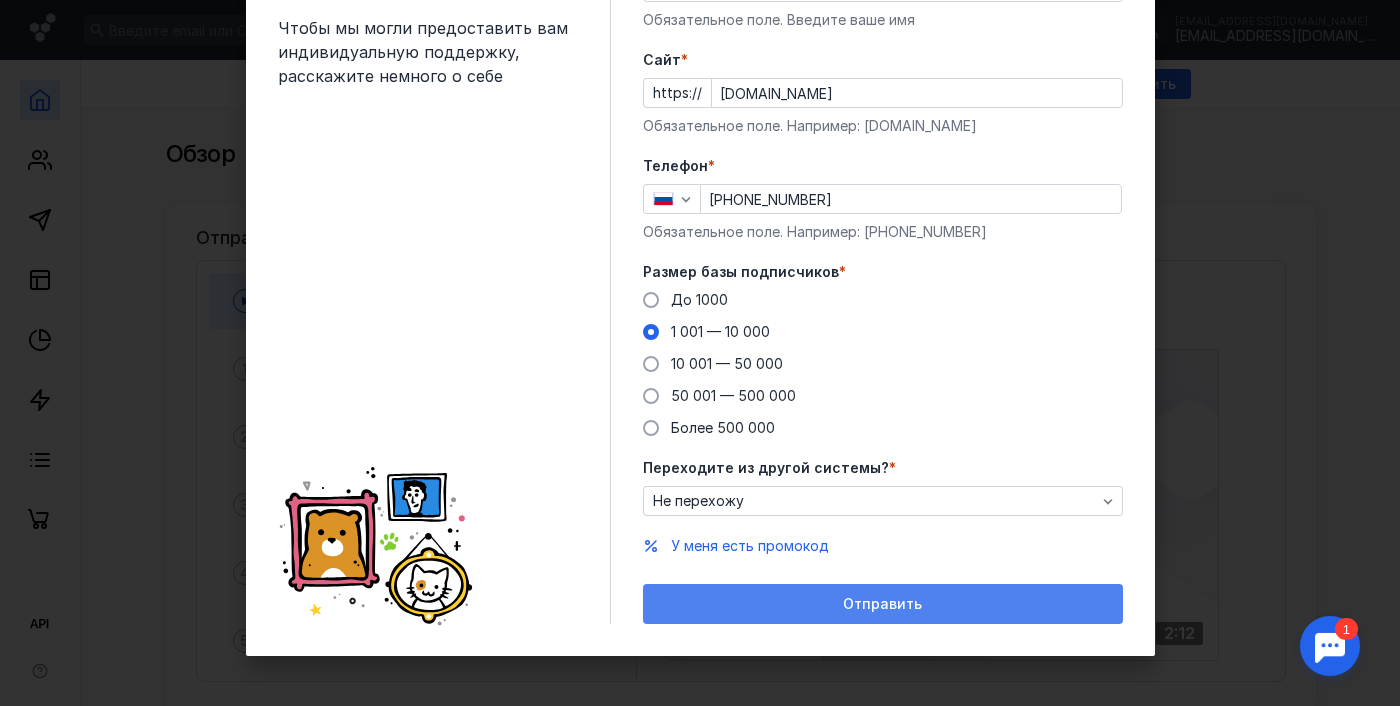 scroll, scrollTop: 138, scrollLeft: 0, axis: vertical 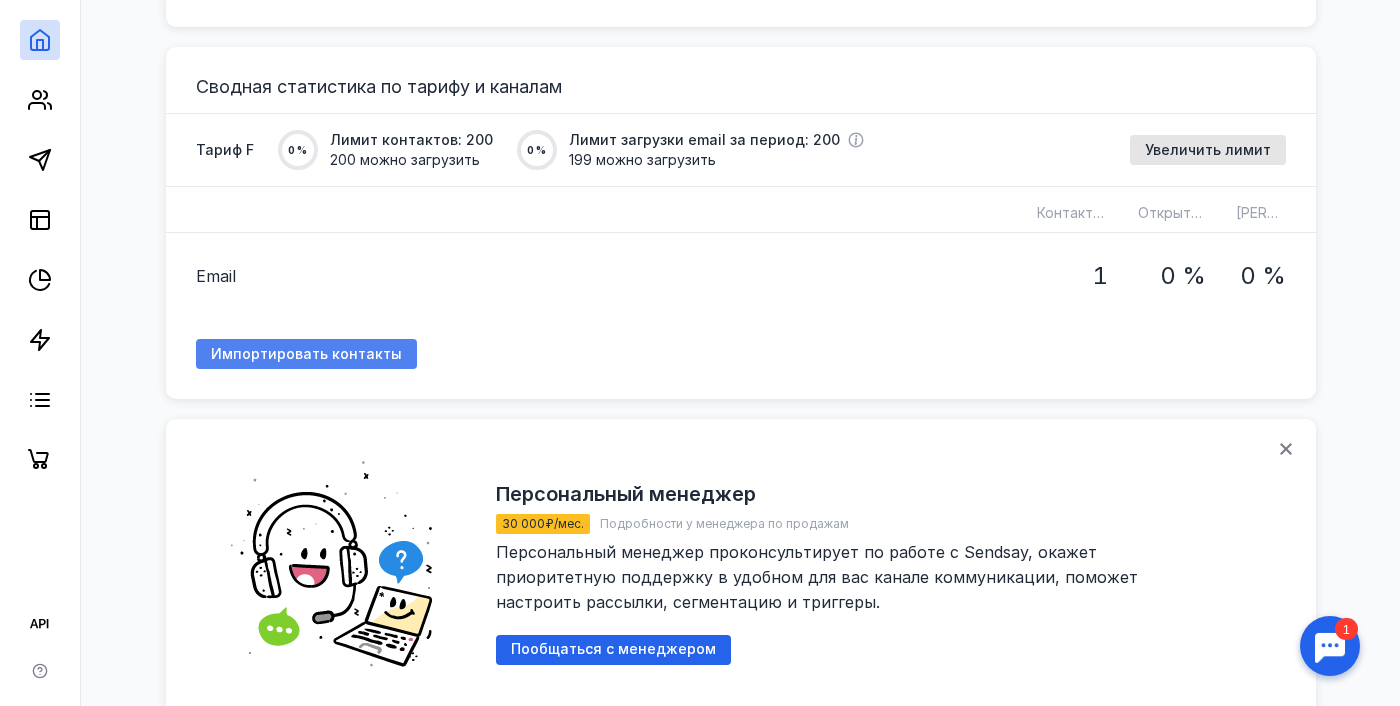 click on "Импортировать контакты" at bounding box center (306, 354) 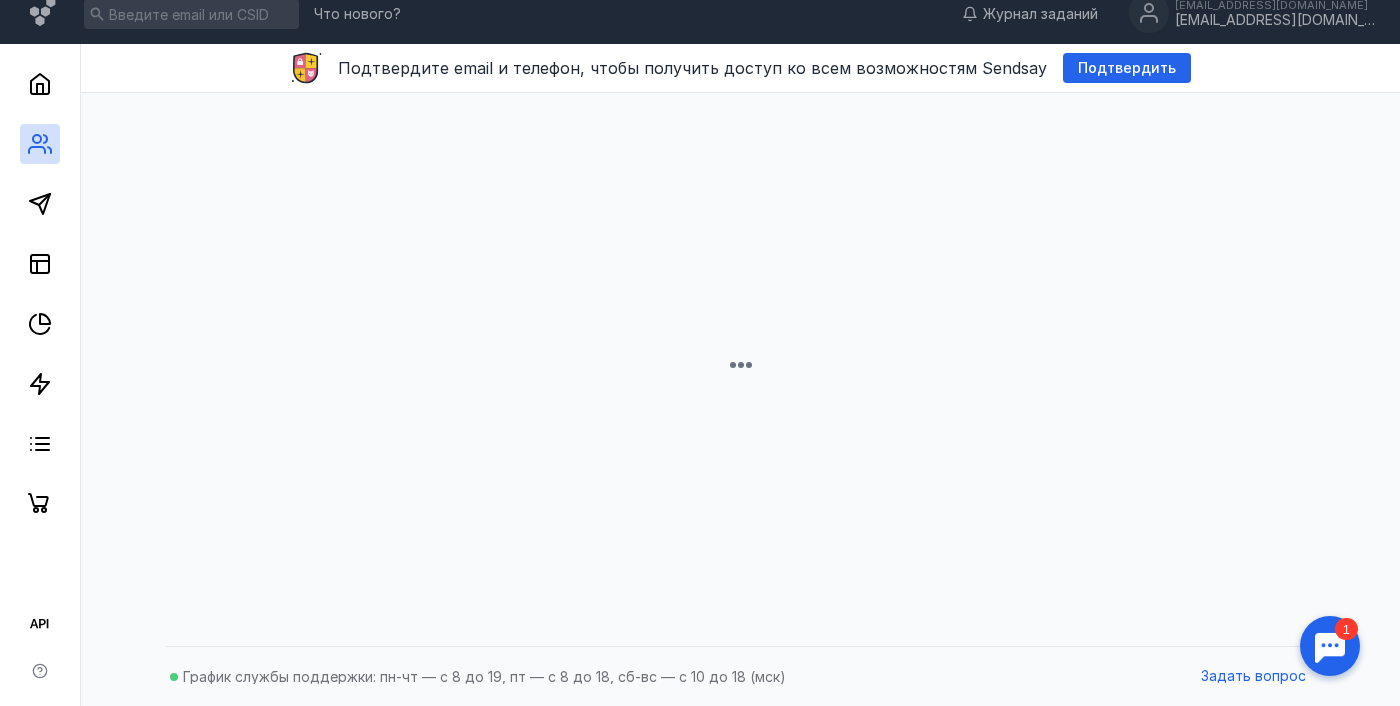 scroll, scrollTop: 16, scrollLeft: 0, axis: vertical 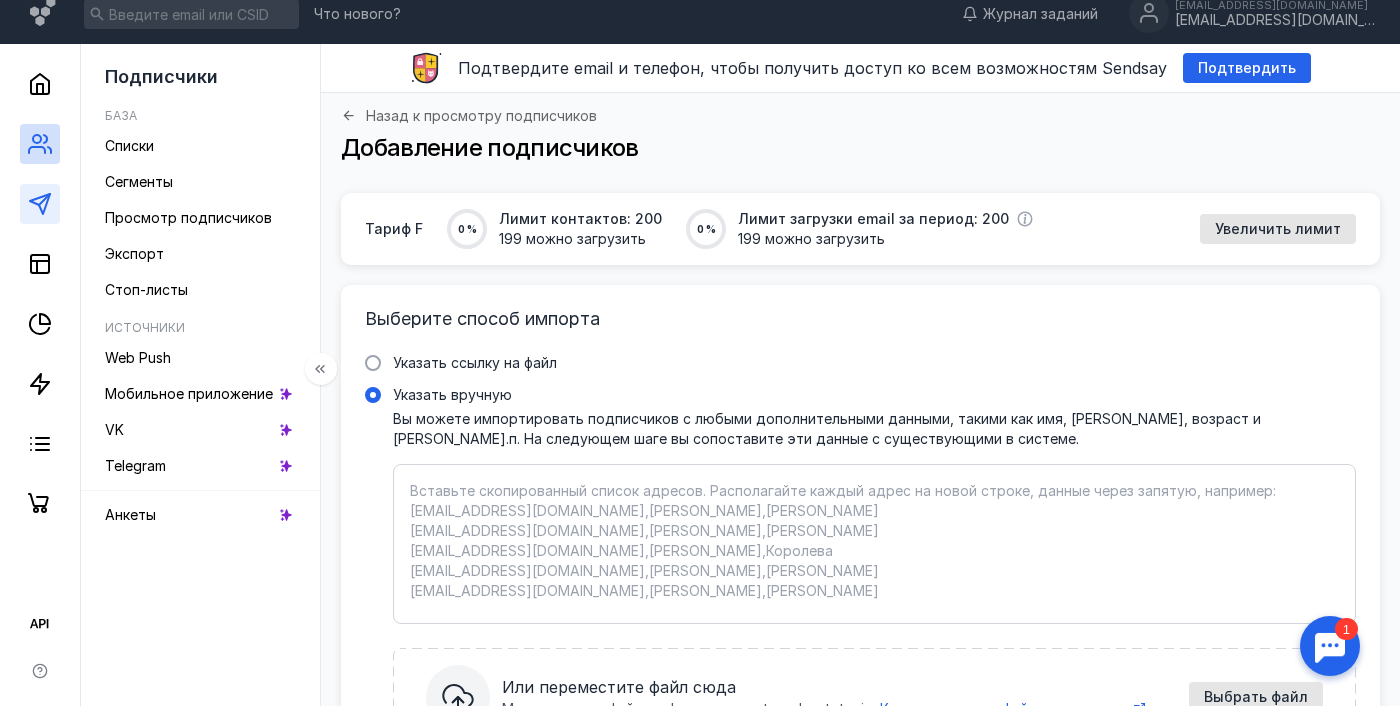 click 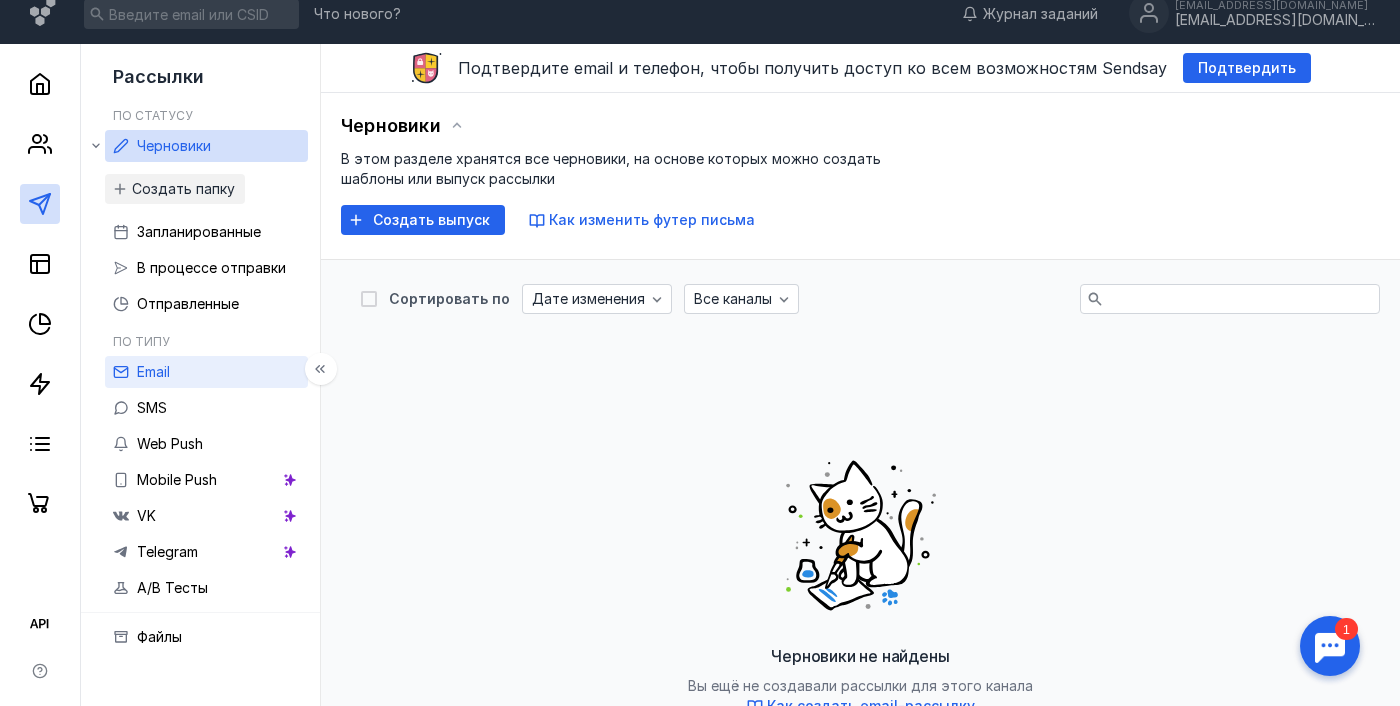 click on "Email" at bounding box center [206, 372] 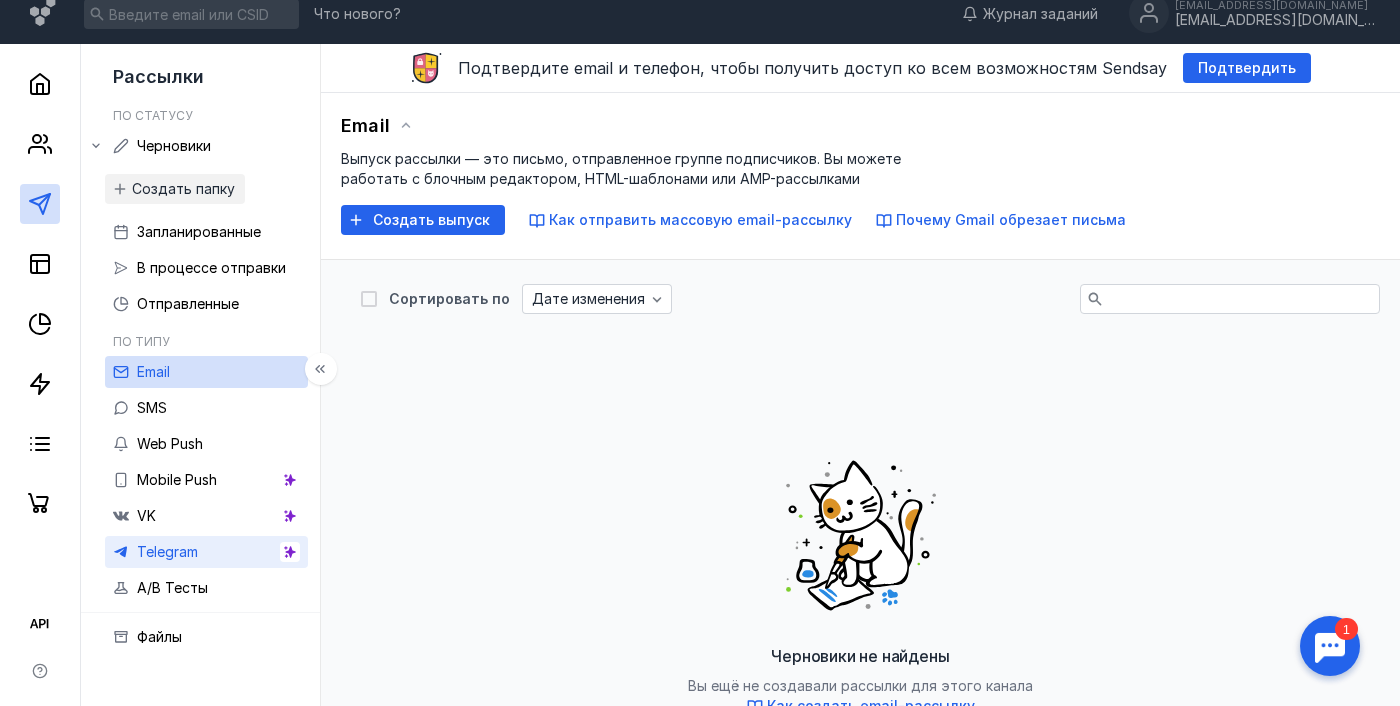 click on "Telegram" at bounding box center (206, 552) 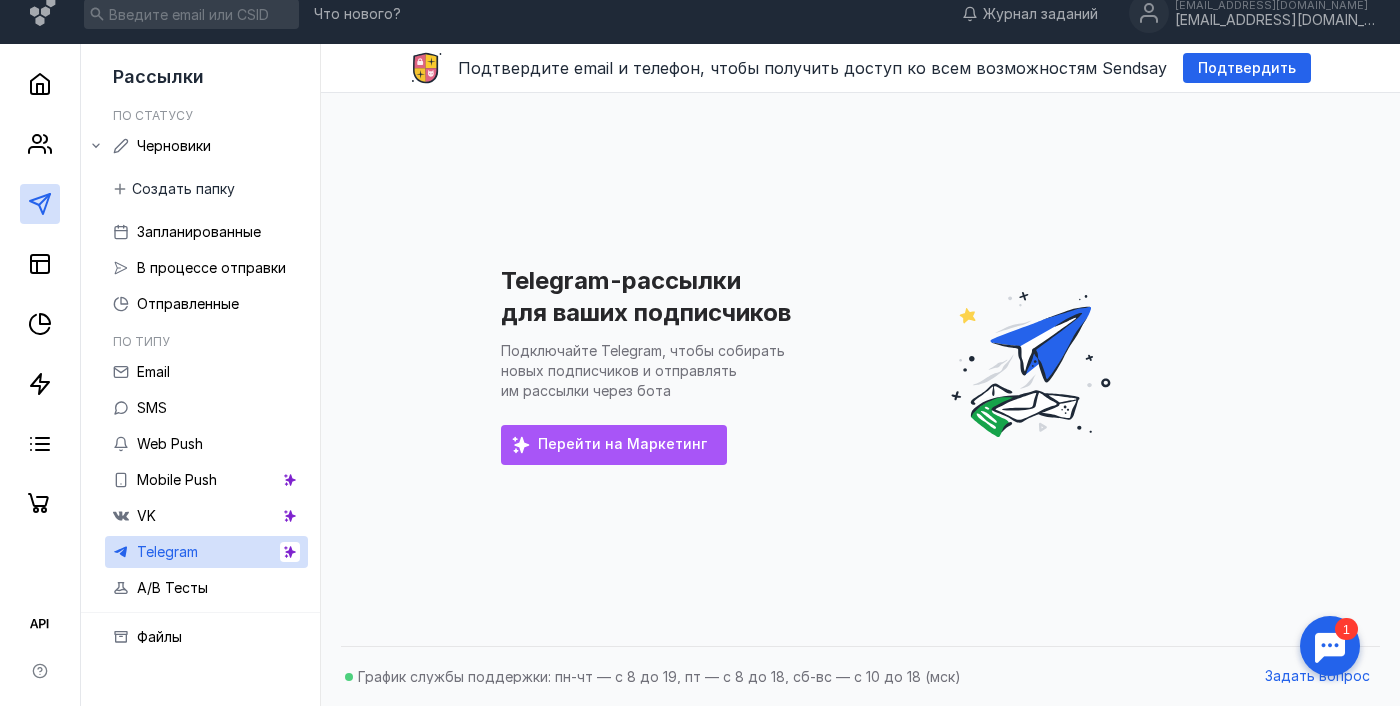 click on "Перейти на Маркетинг" at bounding box center [622, 444] 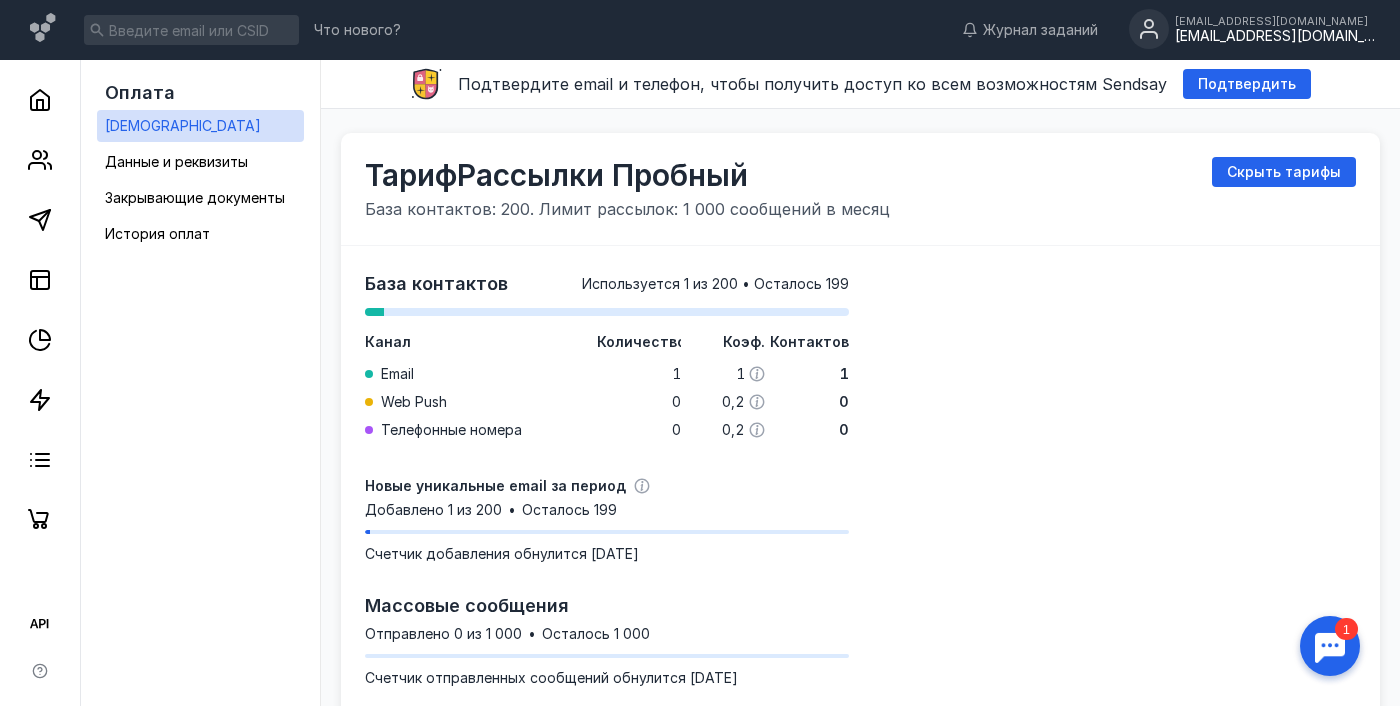 scroll, scrollTop: 0, scrollLeft: 0, axis: both 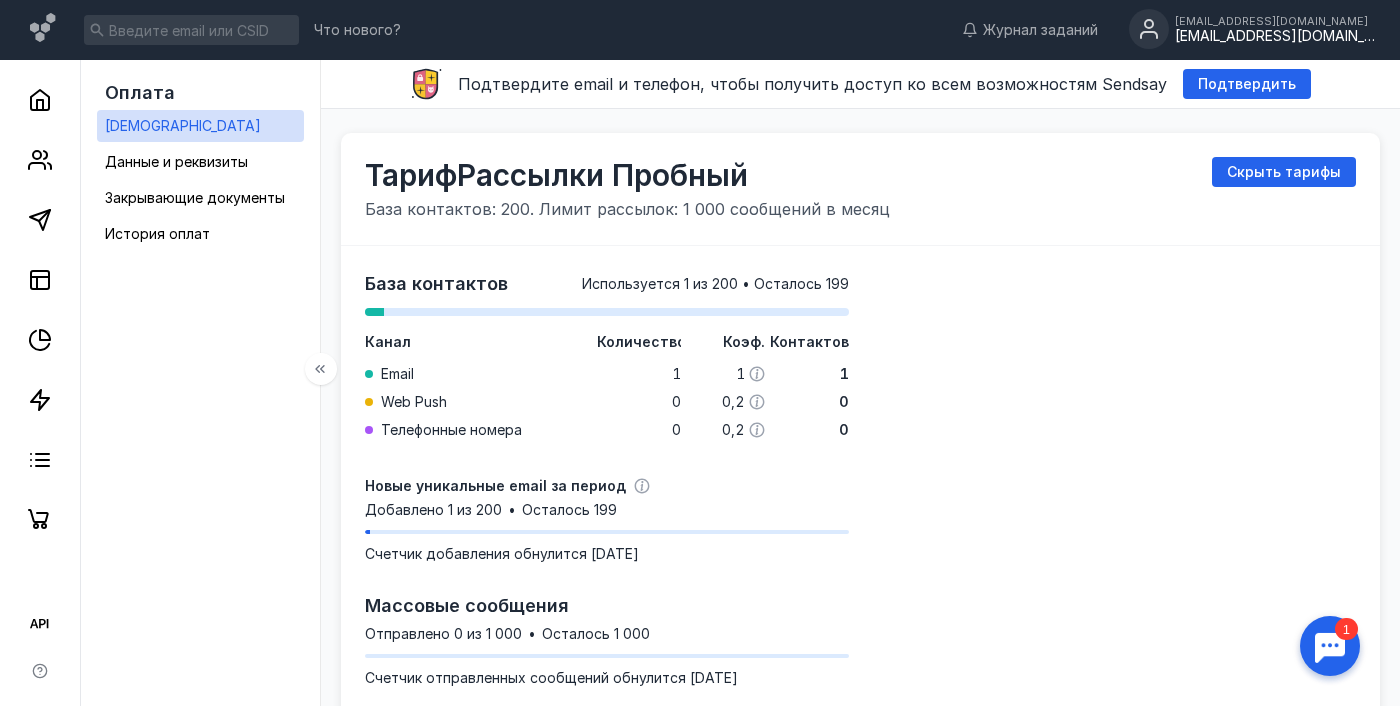 click at bounding box center [40, 300] 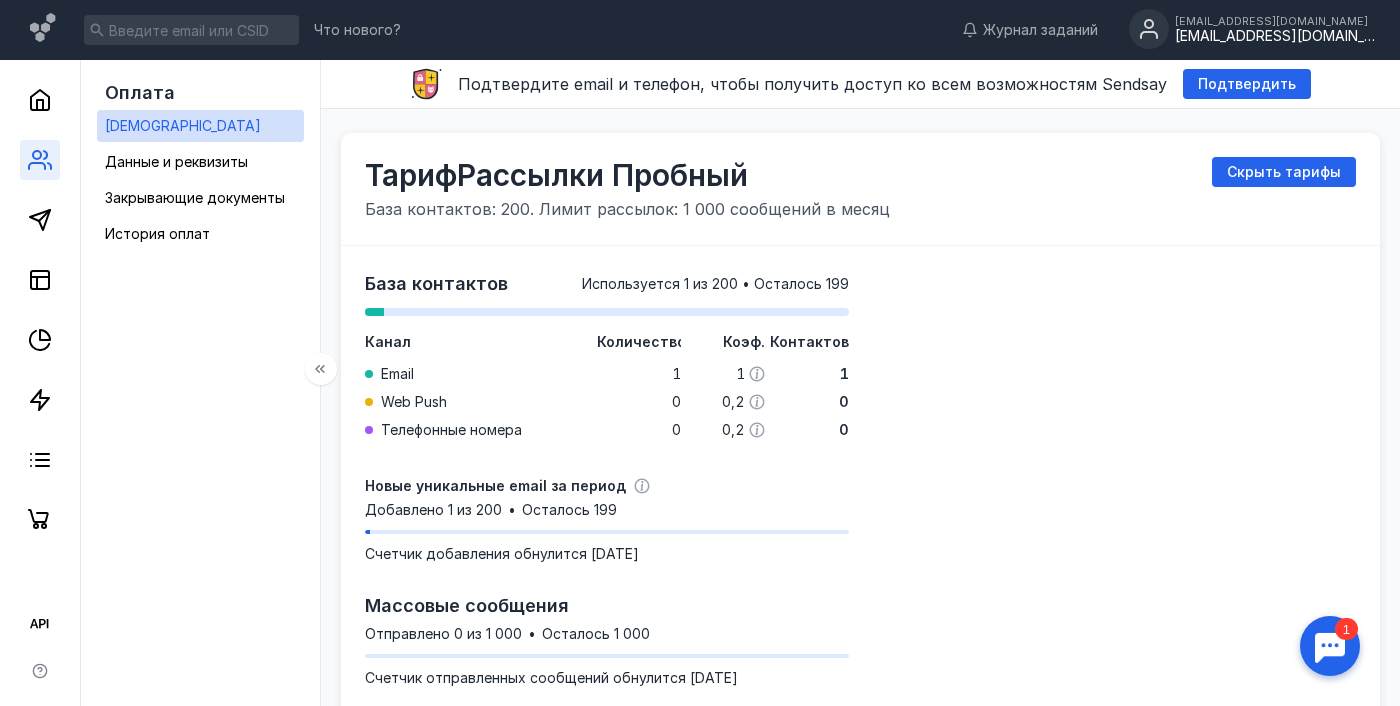 click 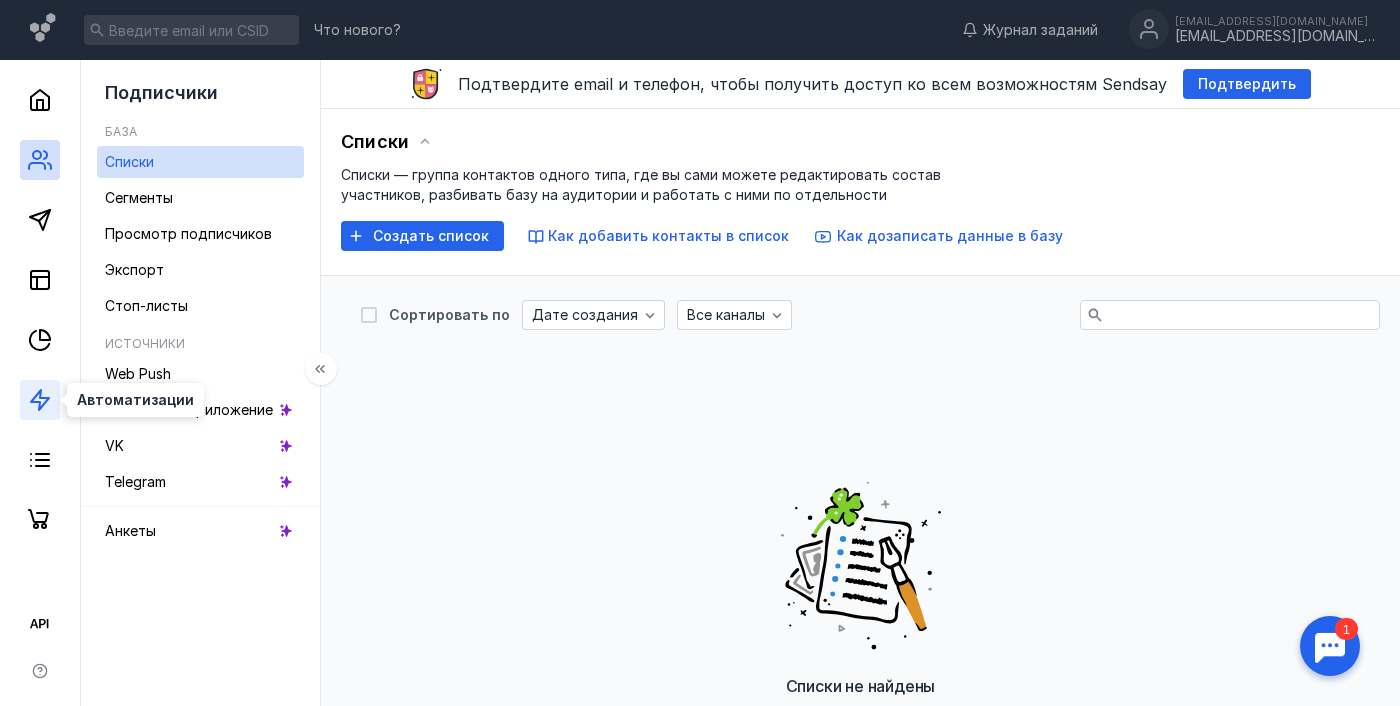 click 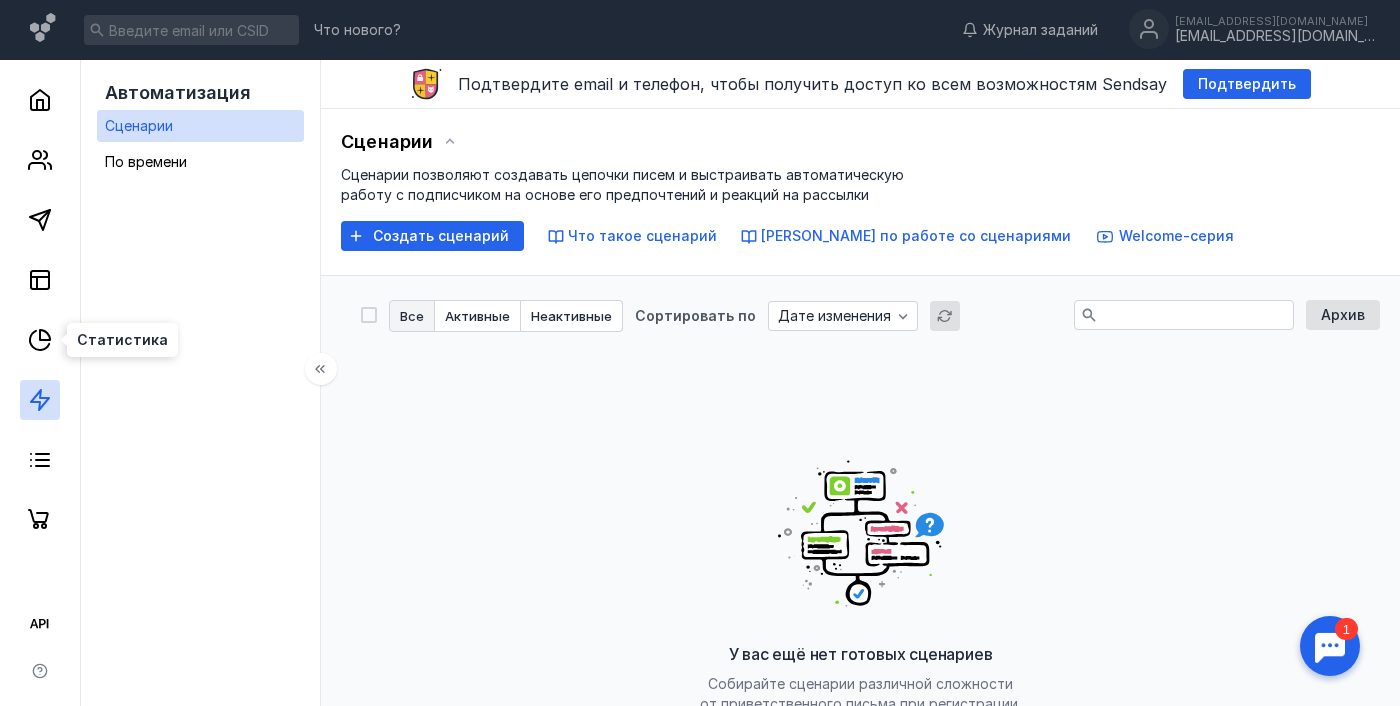 click at bounding box center [40, 300] 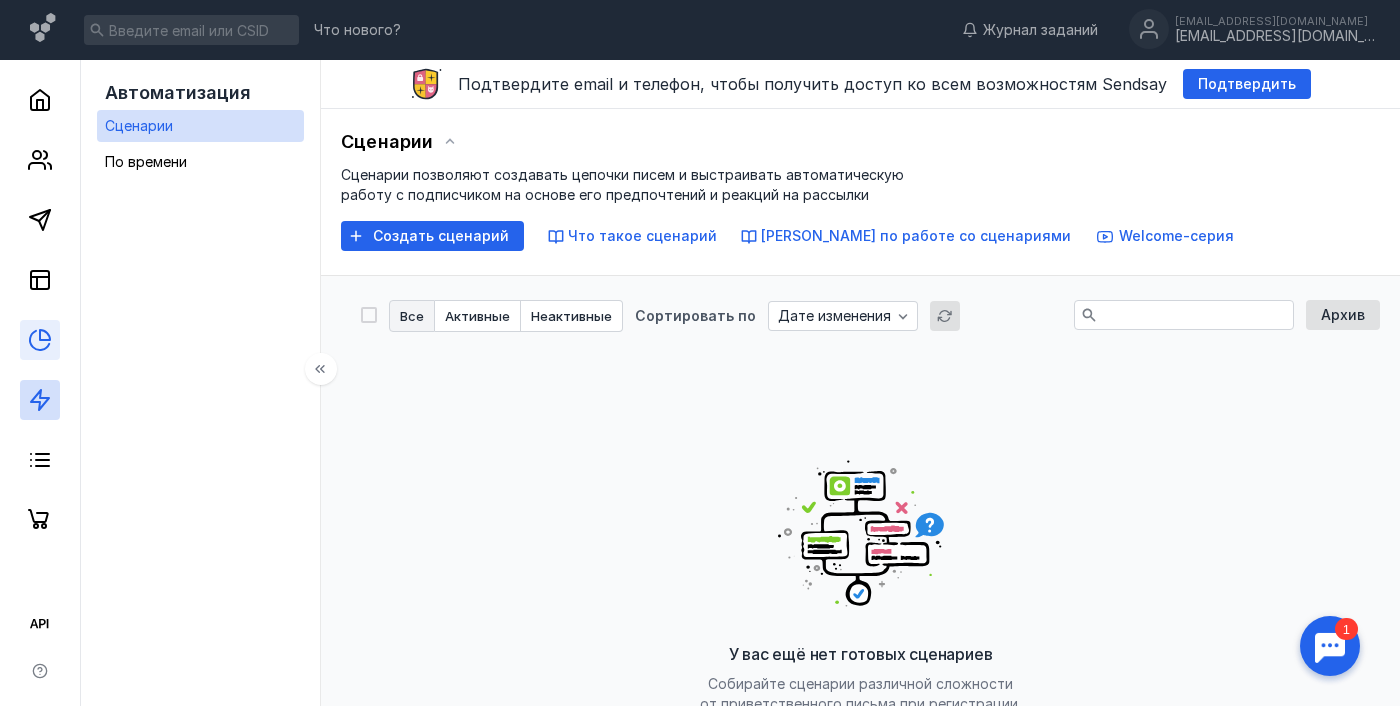 click 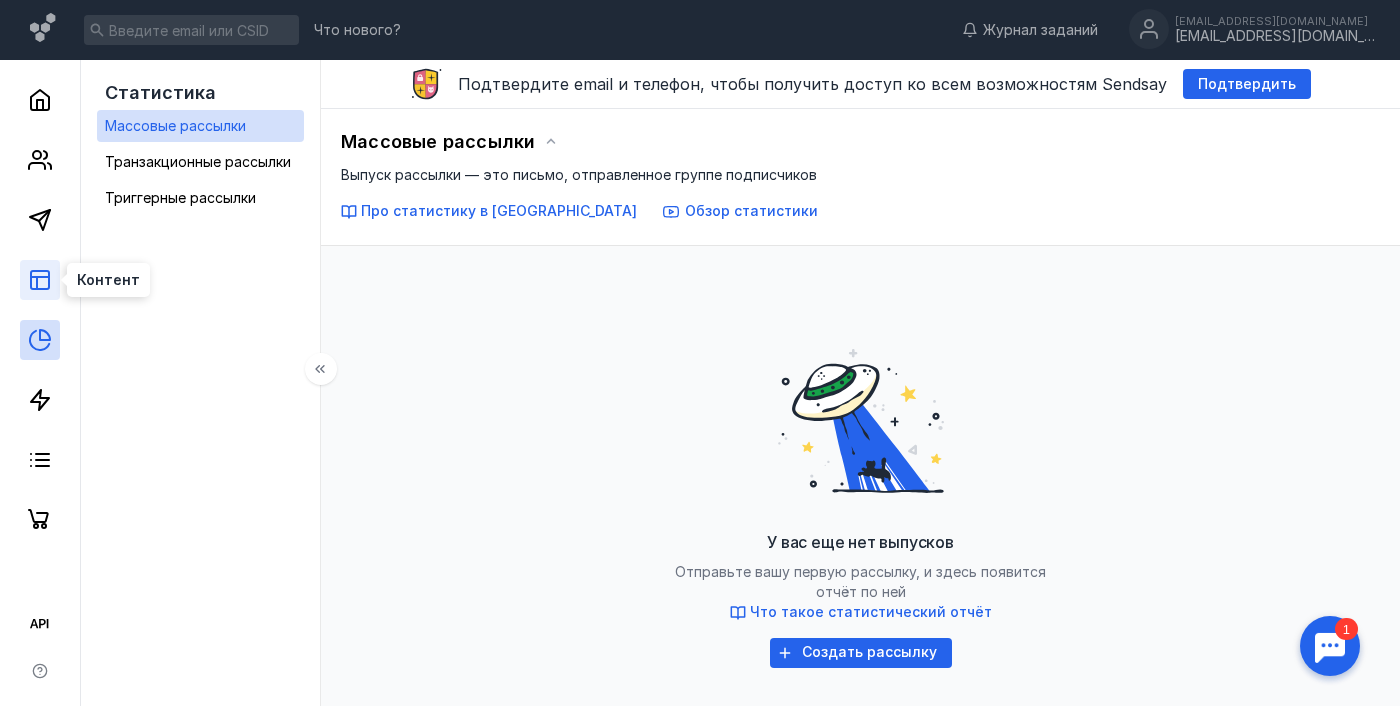 click 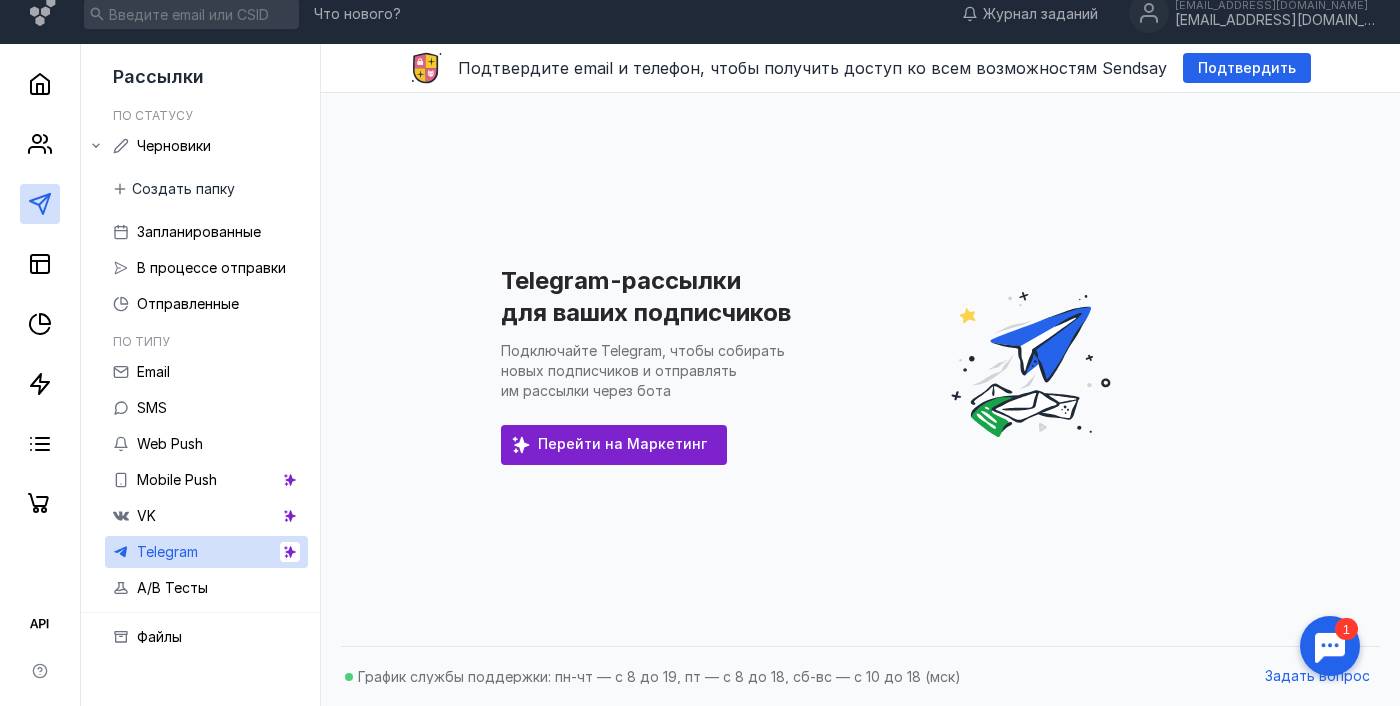 scroll, scrollTop: 16, scrollLeft: 0, axis: vertical 